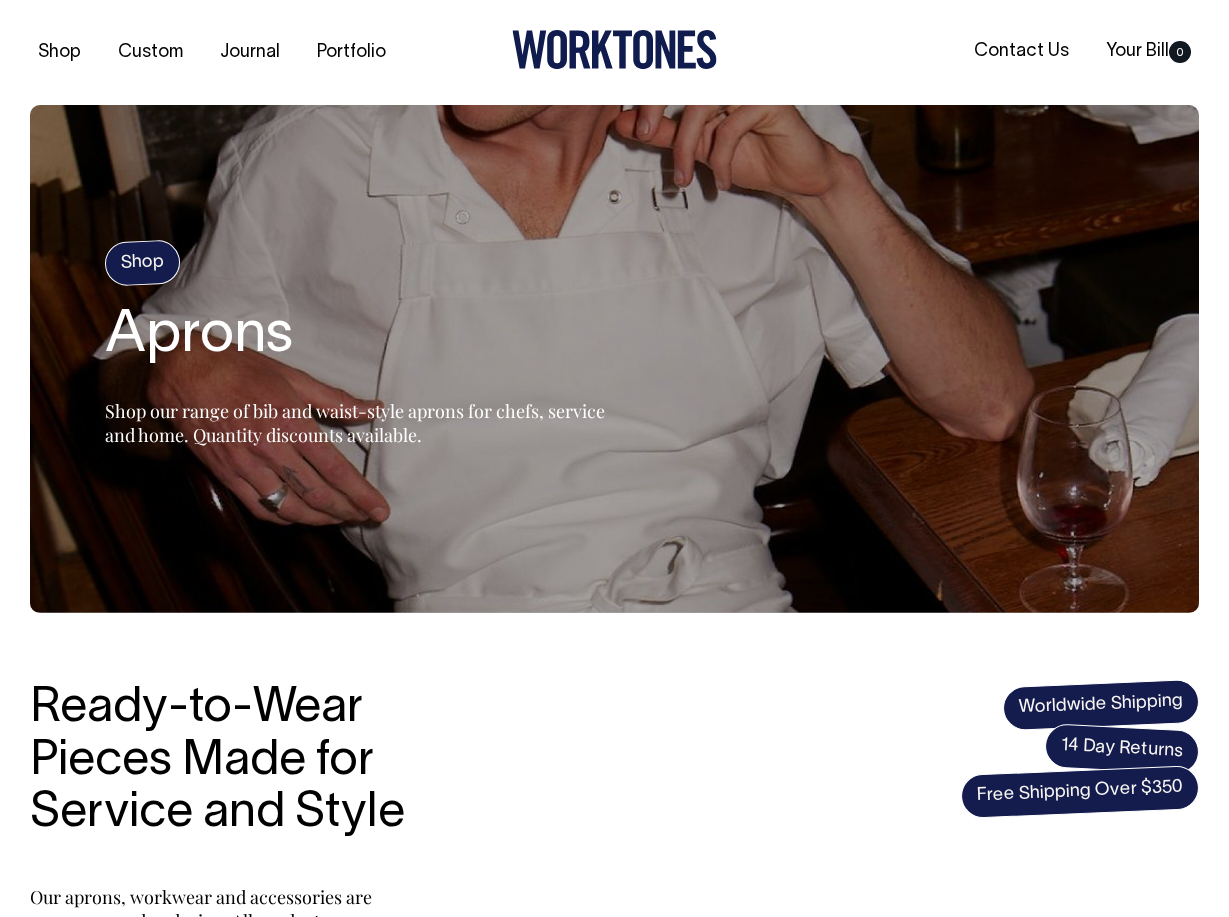 scroll, scrollTop: 0, scrollLeft: 0, axis: both 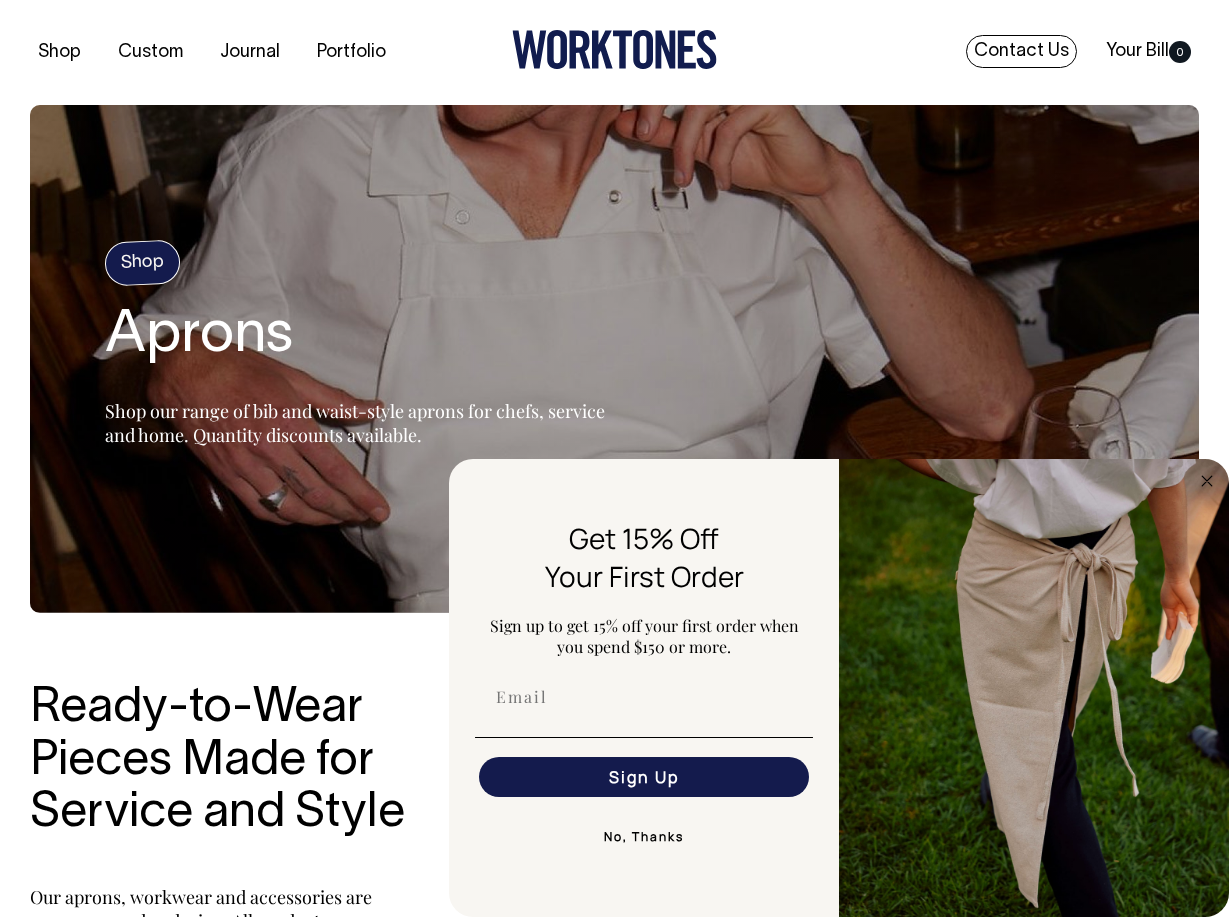 click on "Contact Us" at bounding box center (1021, 51) 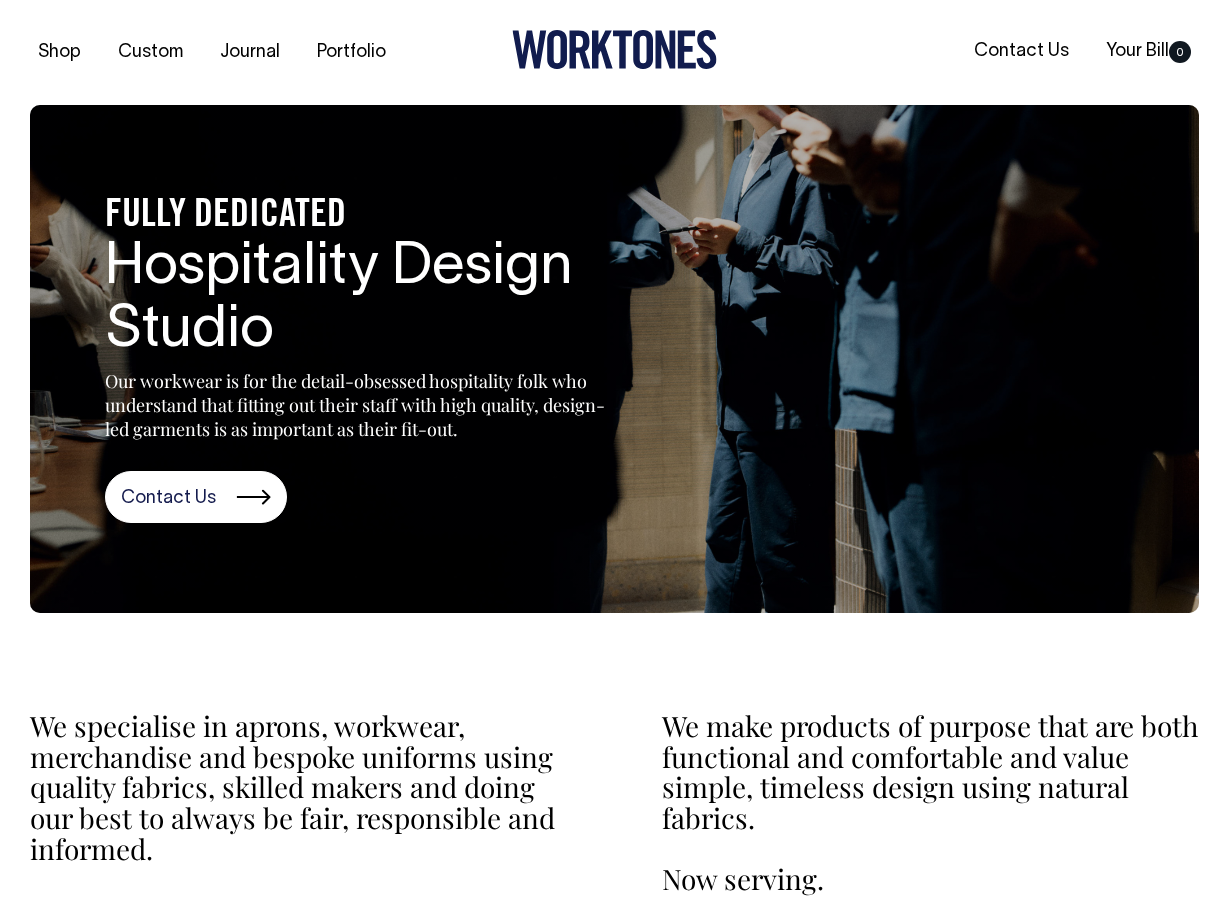 scroll, scrollTop: 0, scrollLeft: 0, axis: both 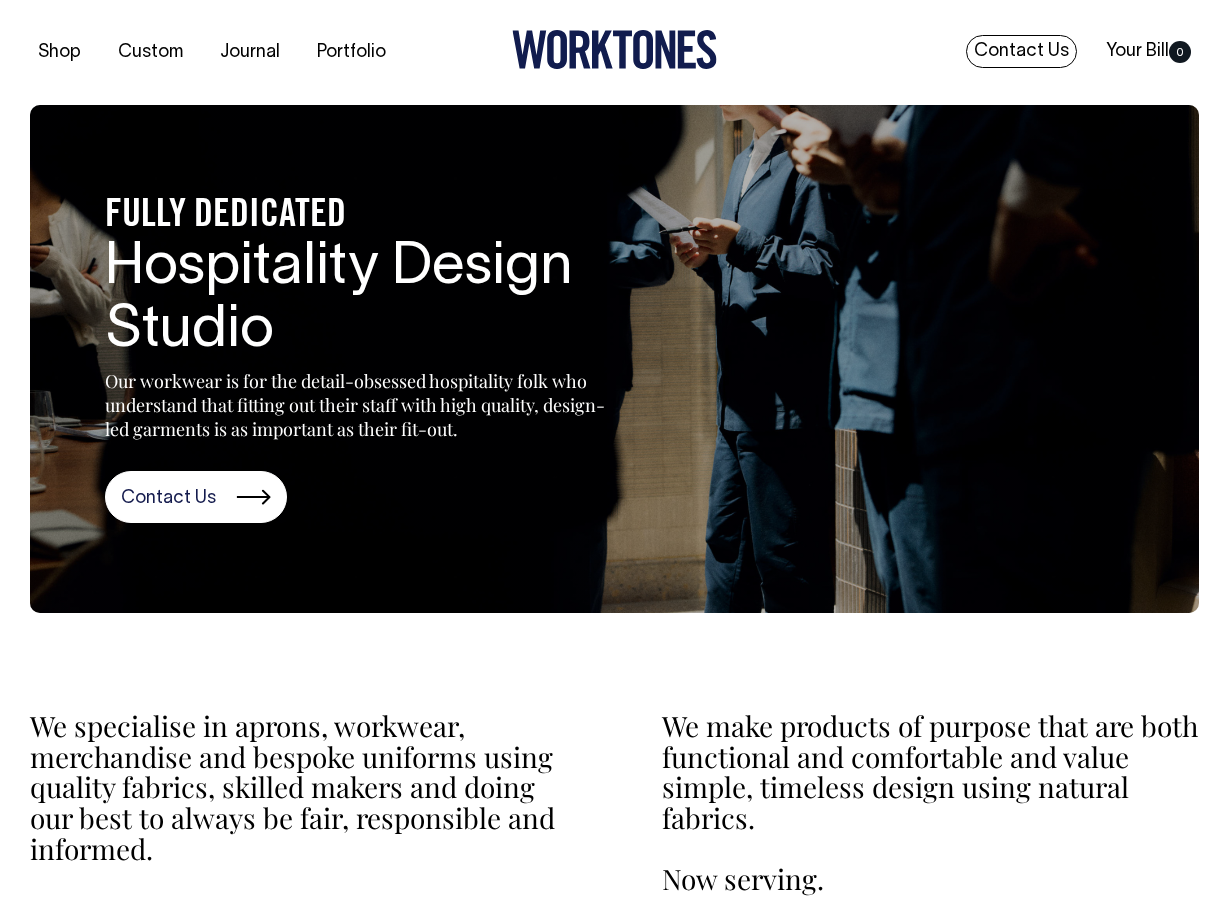 click on "Contact Us" at bounding box center (1021, 51) 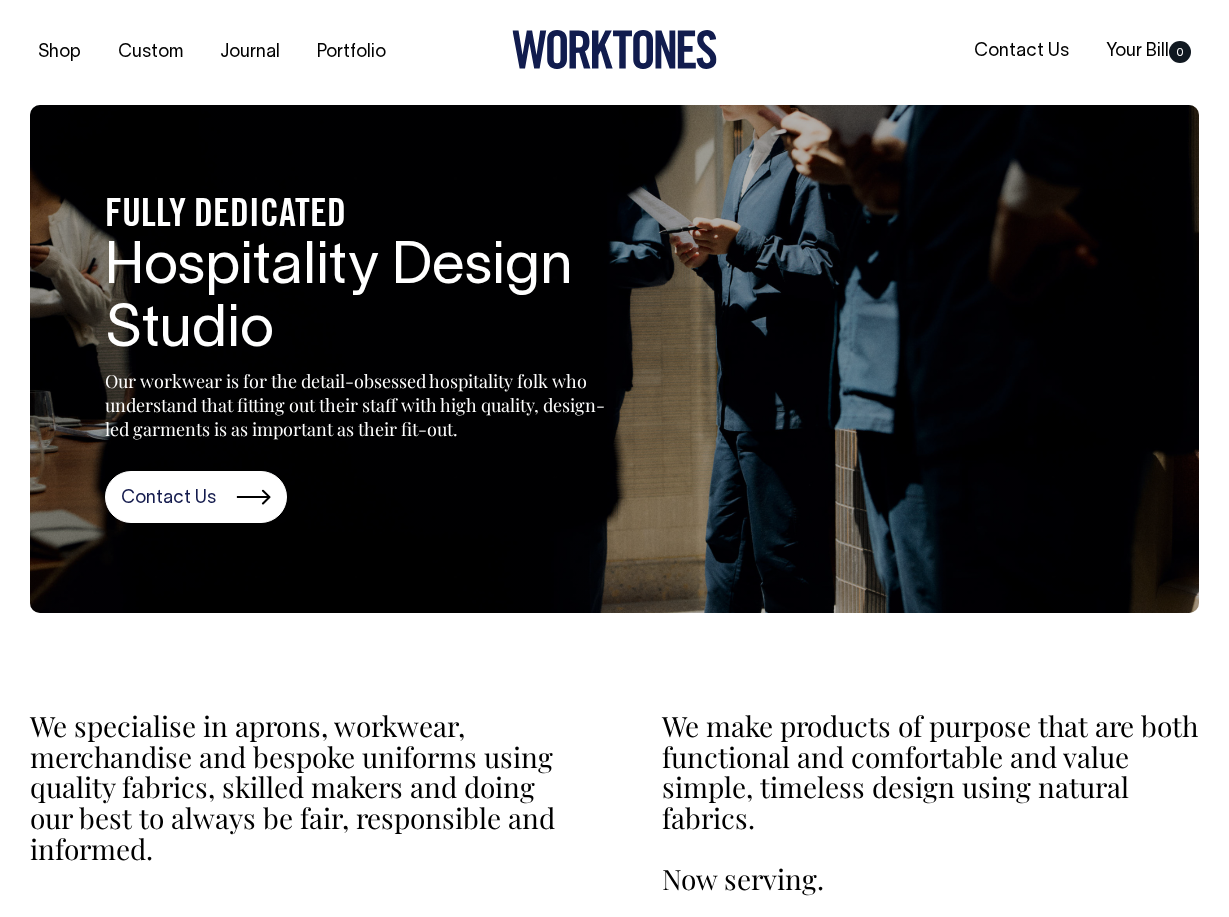 scroll, scrollTop: 0, scrollLeft: 0, axis: both 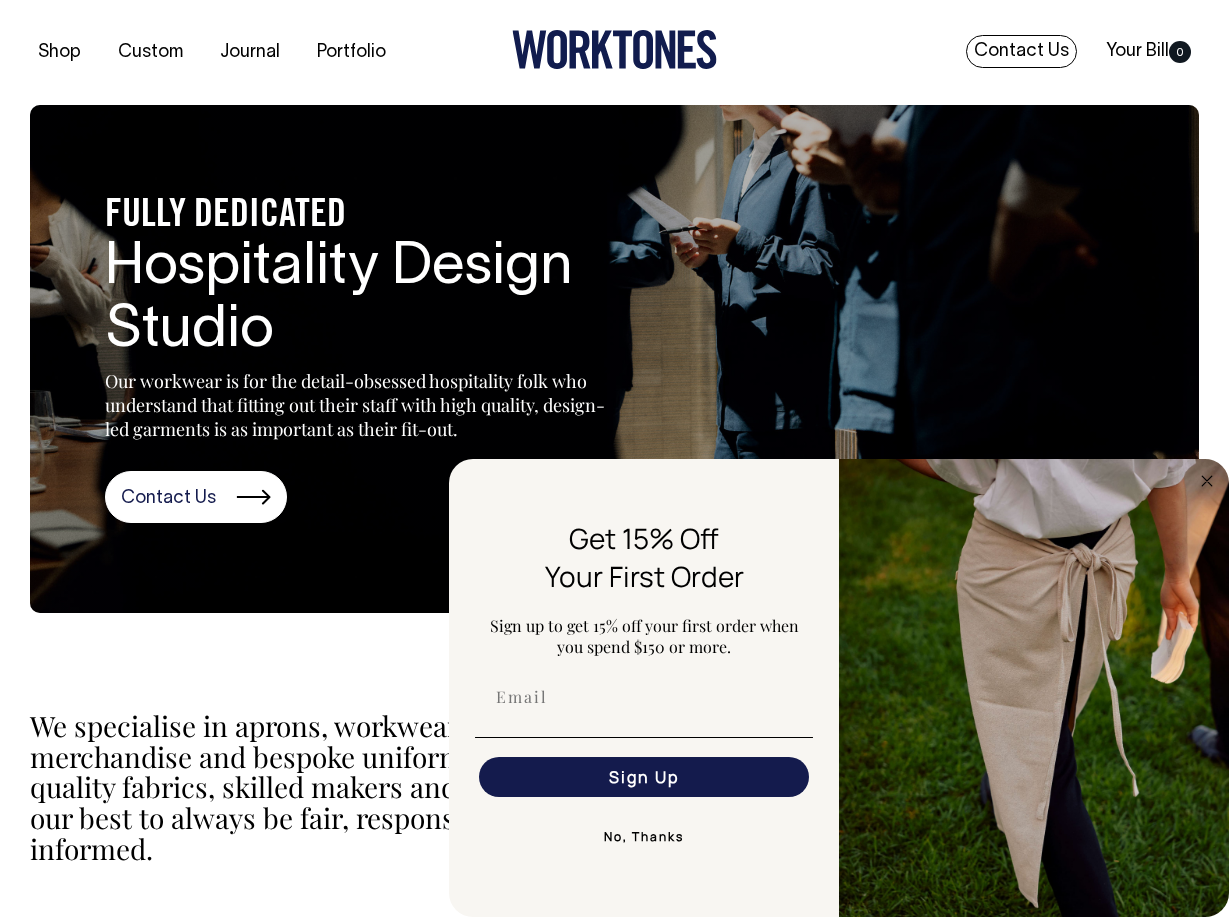 click on "Contact Us" at bounding box center (1021, 51) 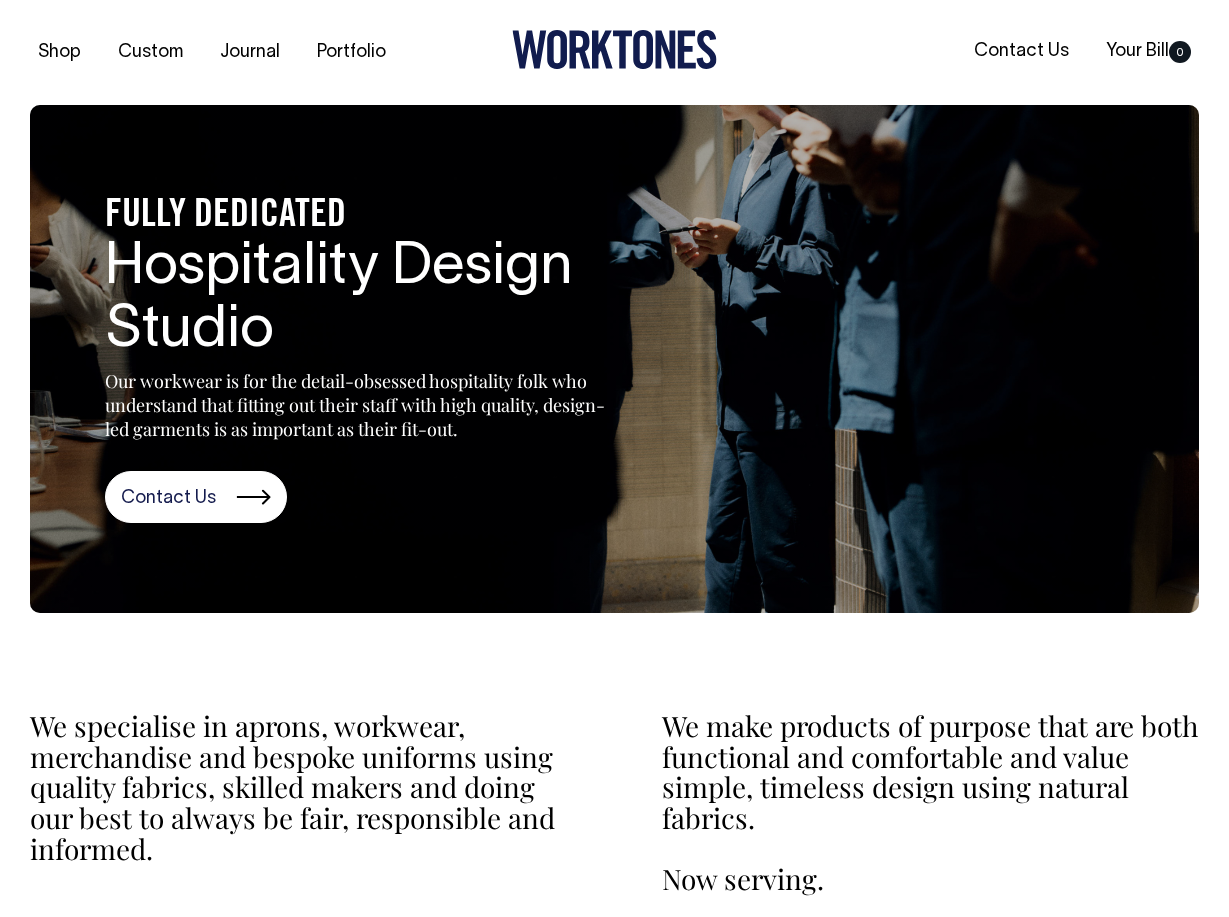 scroll, scrollTop: 0, scrollLeft: 0, axis: both 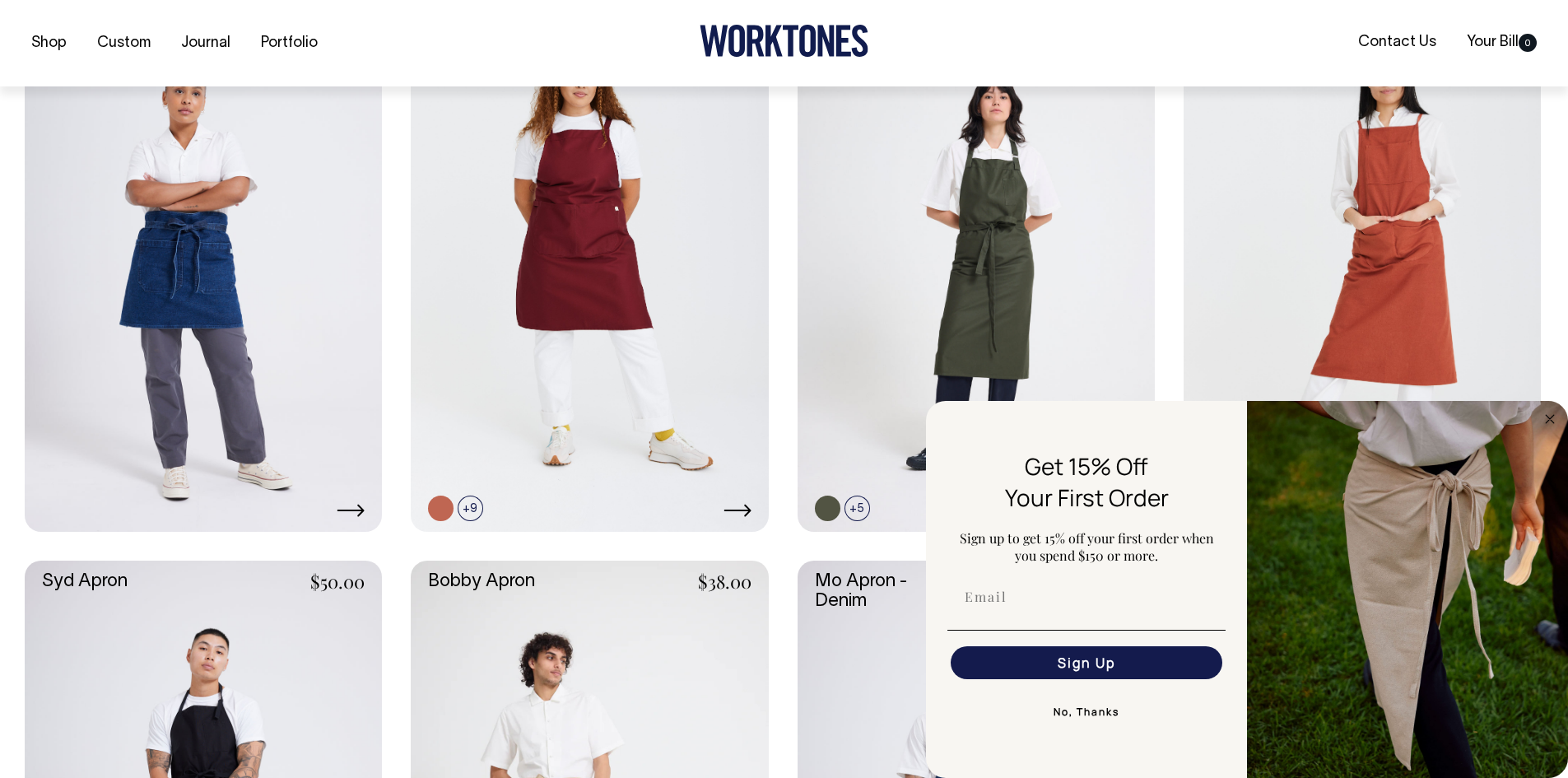 click on "No, Thanks" at bounding box center [1086, 712] 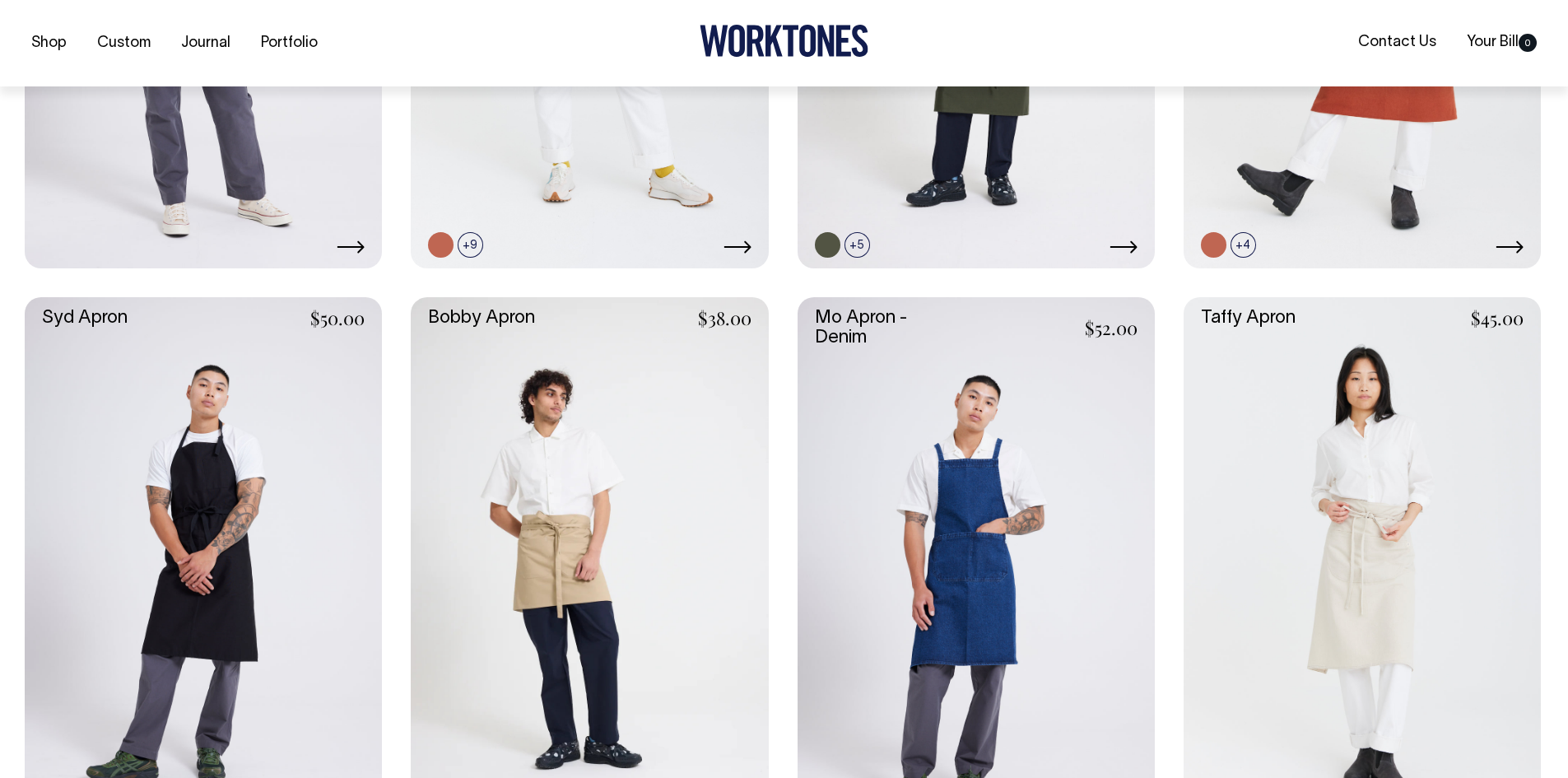 scroll, scrollTop: 1109, scrollLeft: 0, axis: vertical 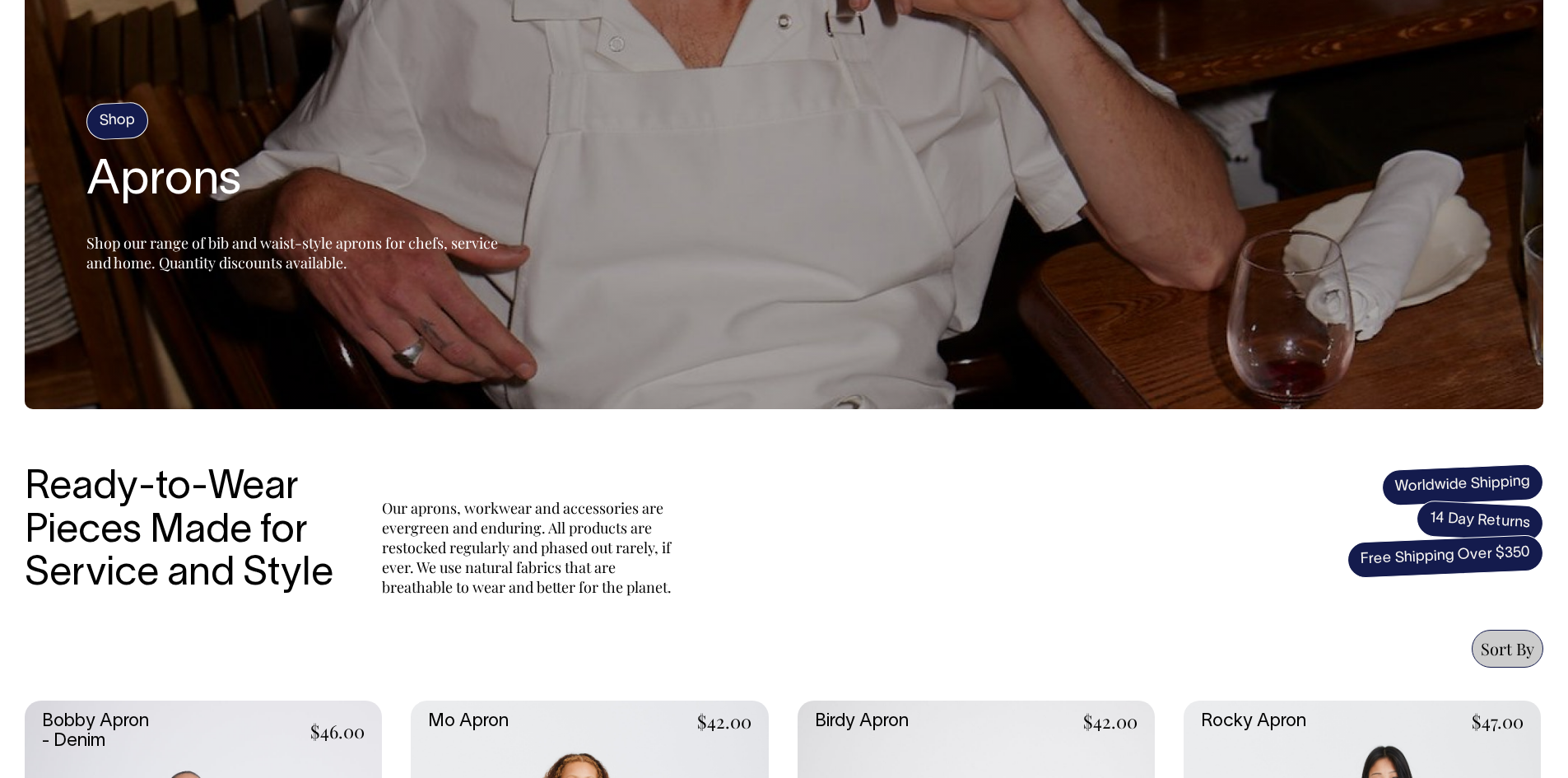 click on "Shop
Aprons
Shop our range of bib and waist-style aprons for chefs, service and home. Quantity discounts available." at bounding box center [784, 200] 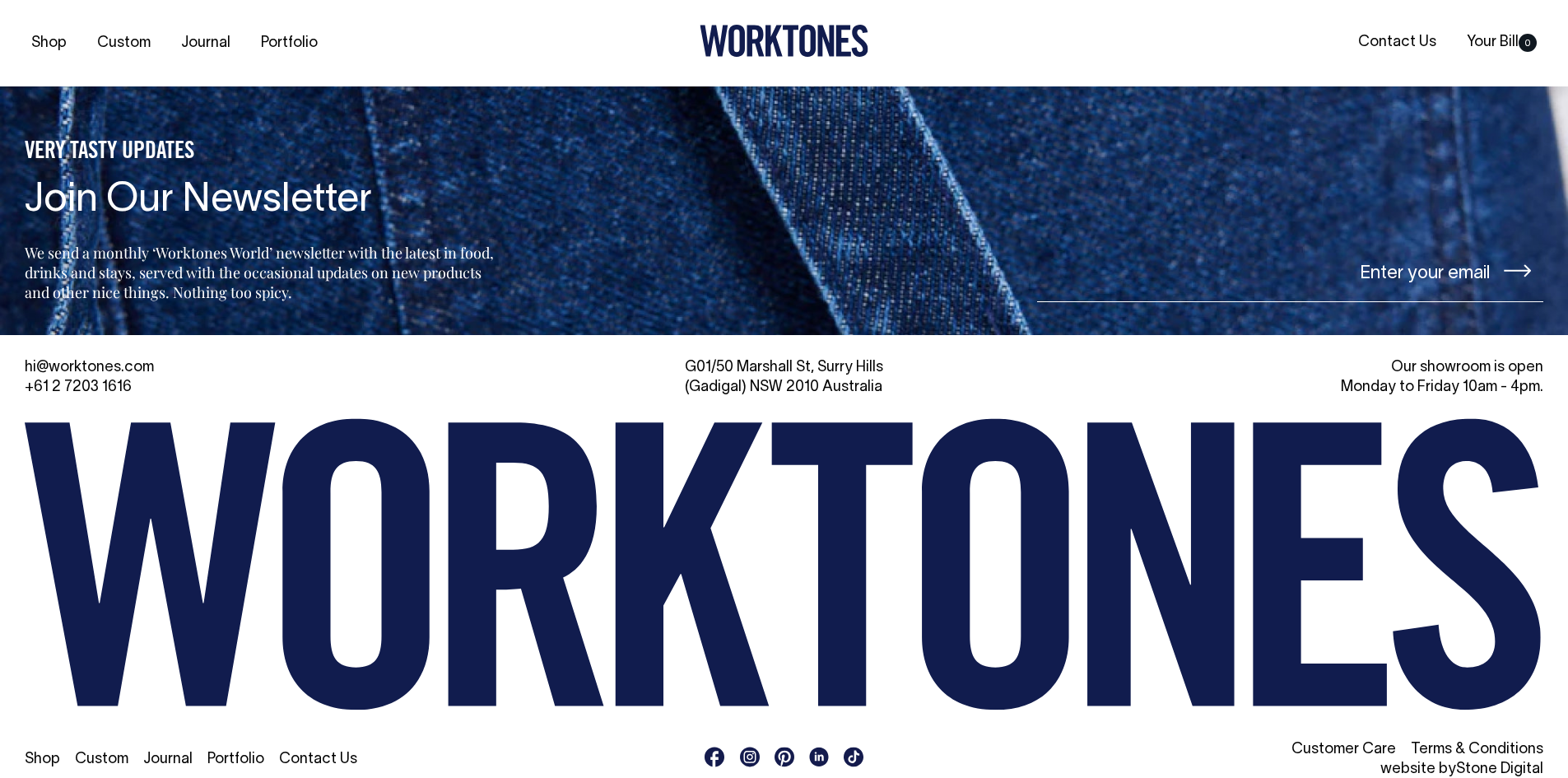 scroll, scrollTop: 2006, scrollLeft: 0, axis: vertical 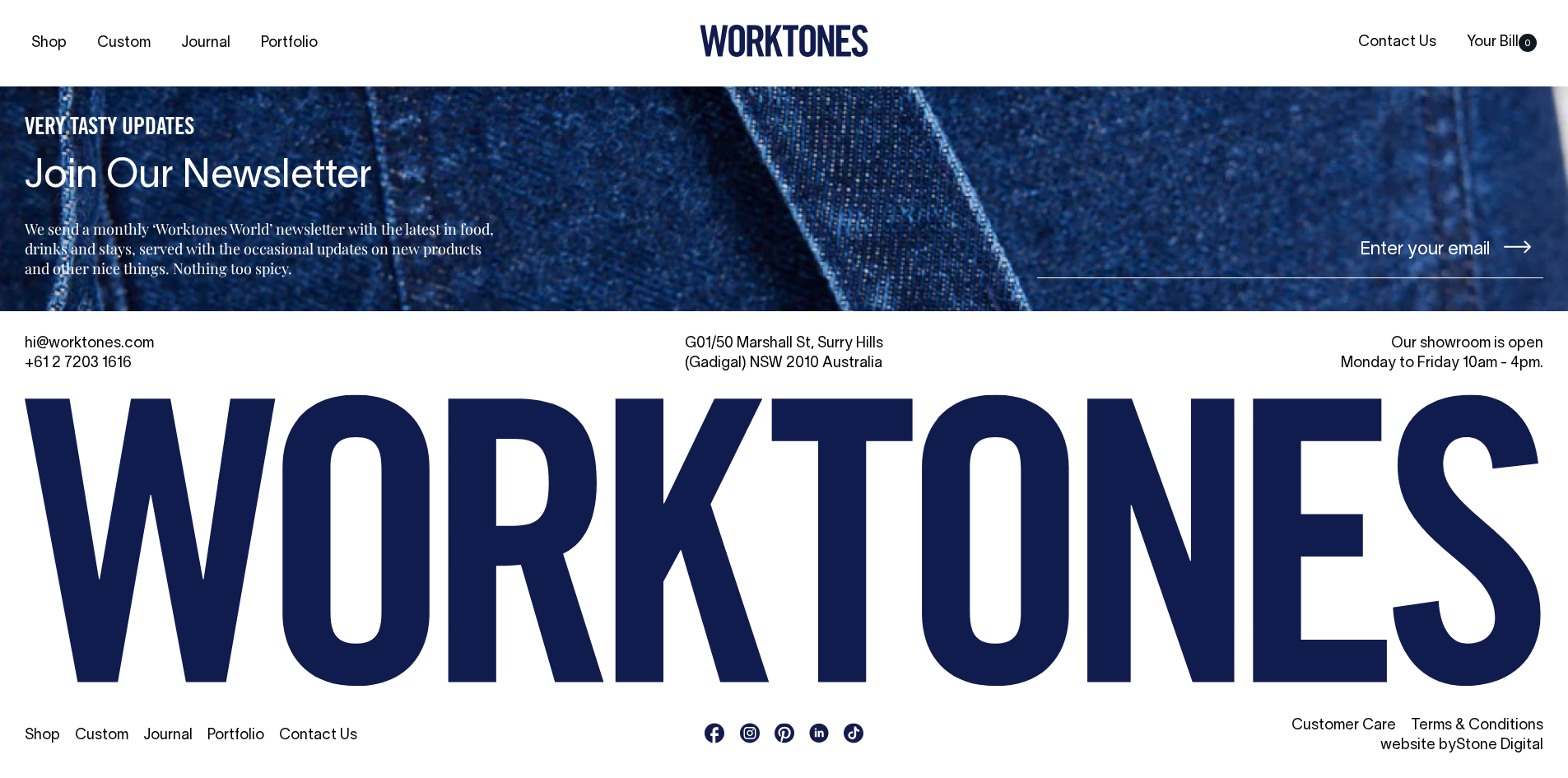 click on "Contact Us" at bounding box center [318, 735] 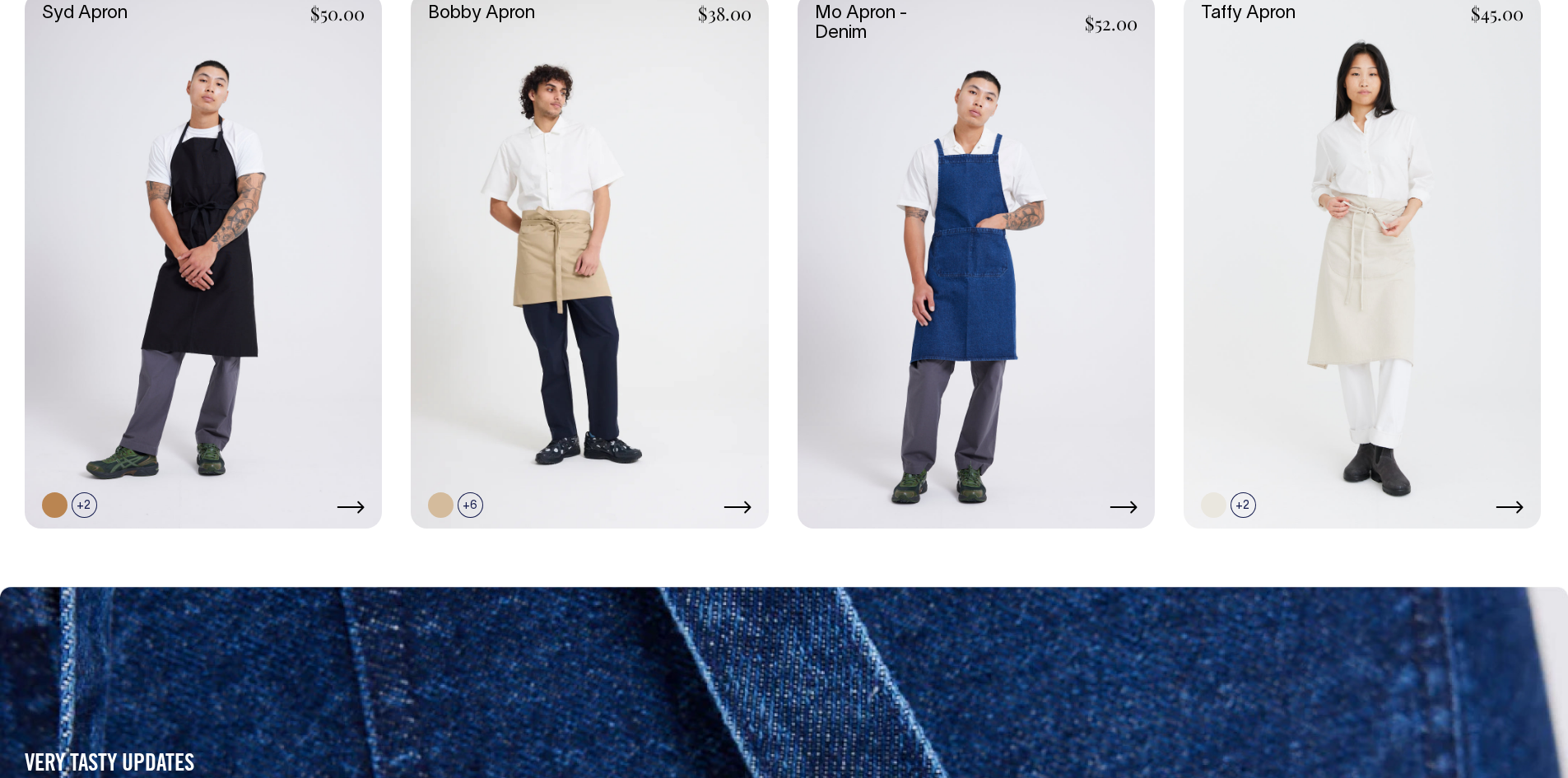 scroll, scrollTop: 1347, scrollLeft: 0, axis: vertical 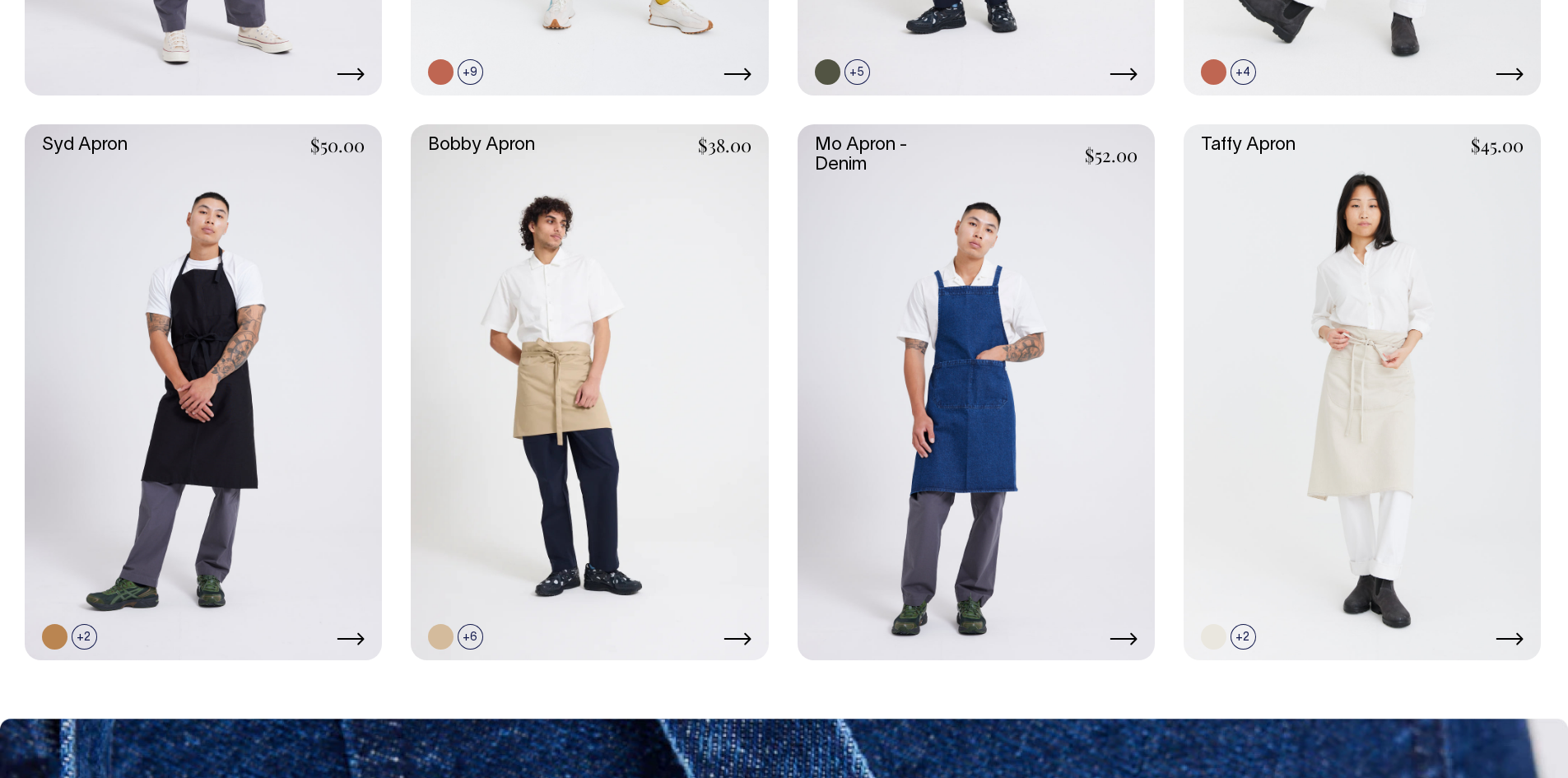 click at bounding box center (976, 392) 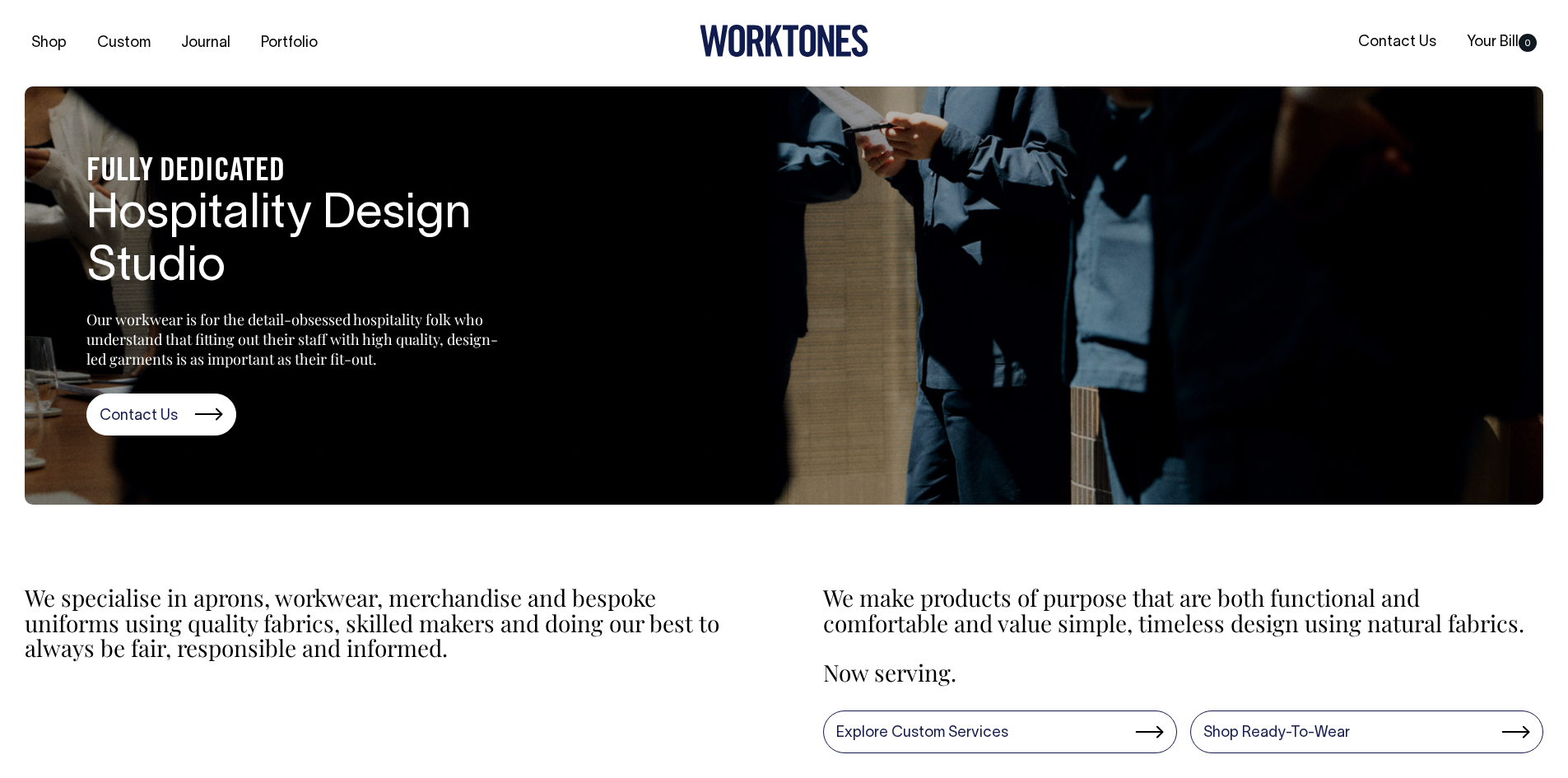 scroll, scrollTop: 0, scrollLeft: 0, axis: both 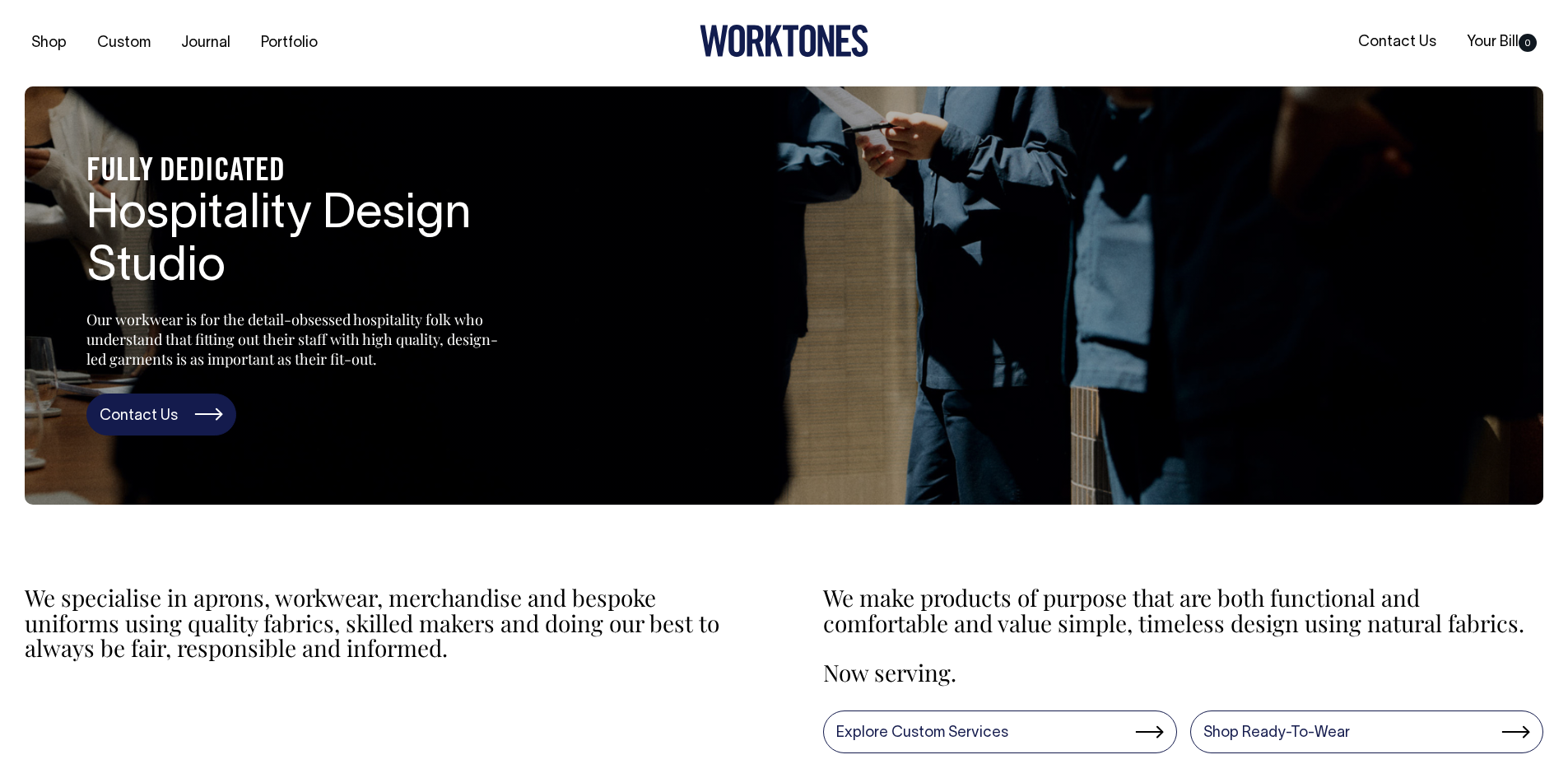 click on "Contact Us" at bounding box center [161, 415] 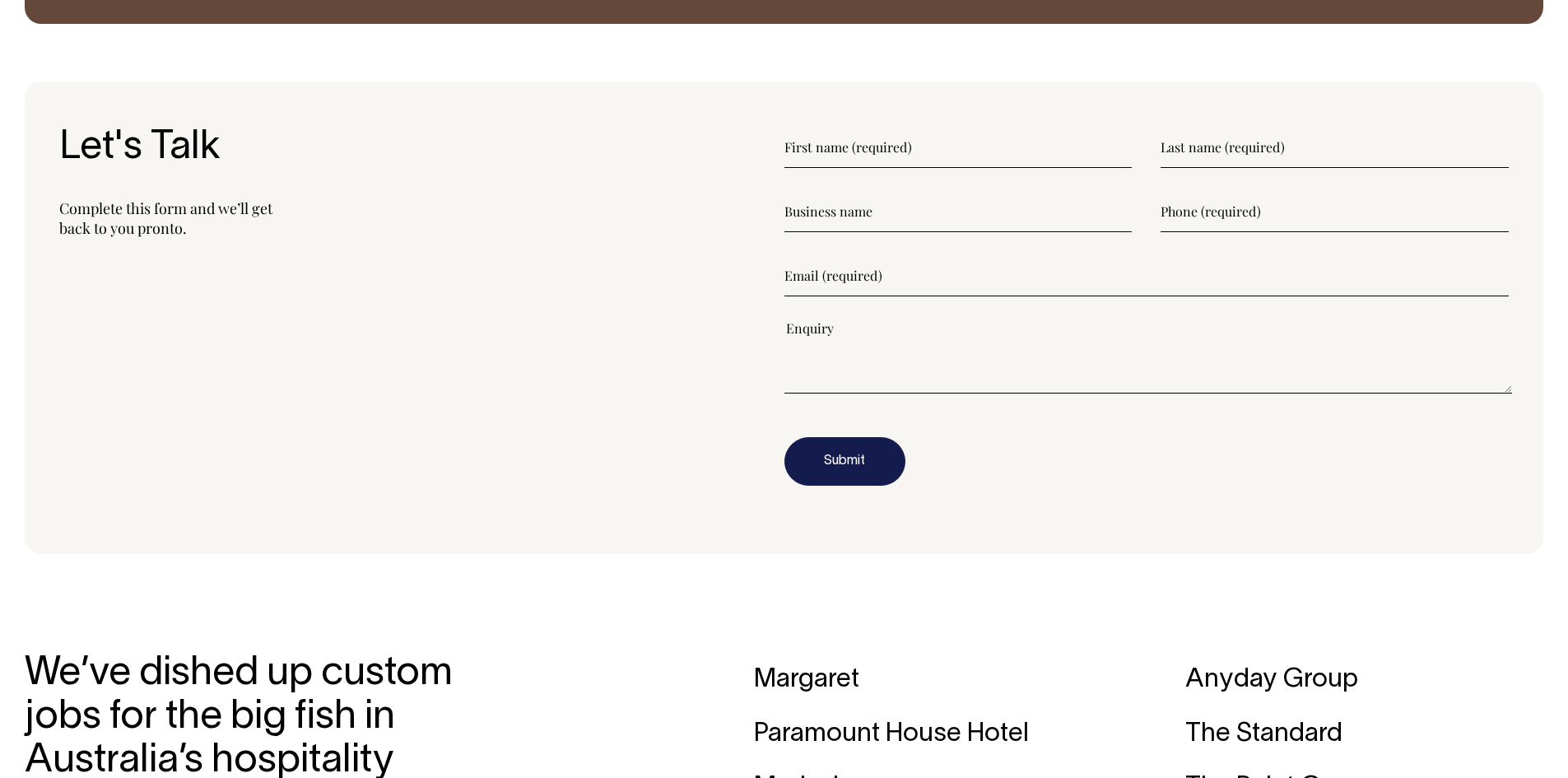 scroll, scrollTop: 2054, scrollLeft: 0, axis: vertical 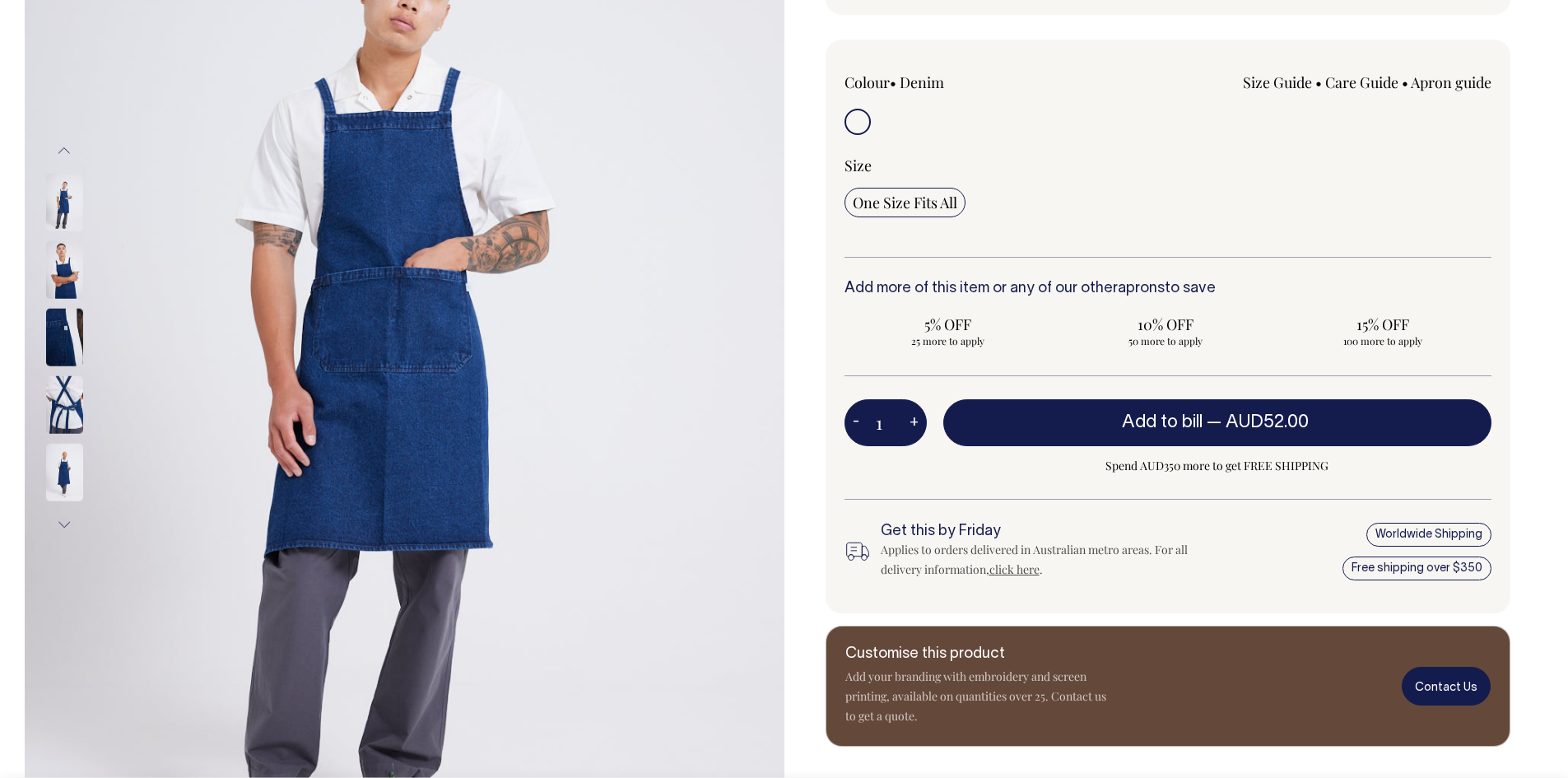 click on "Contact Us" at bounding box center [1446, 686] 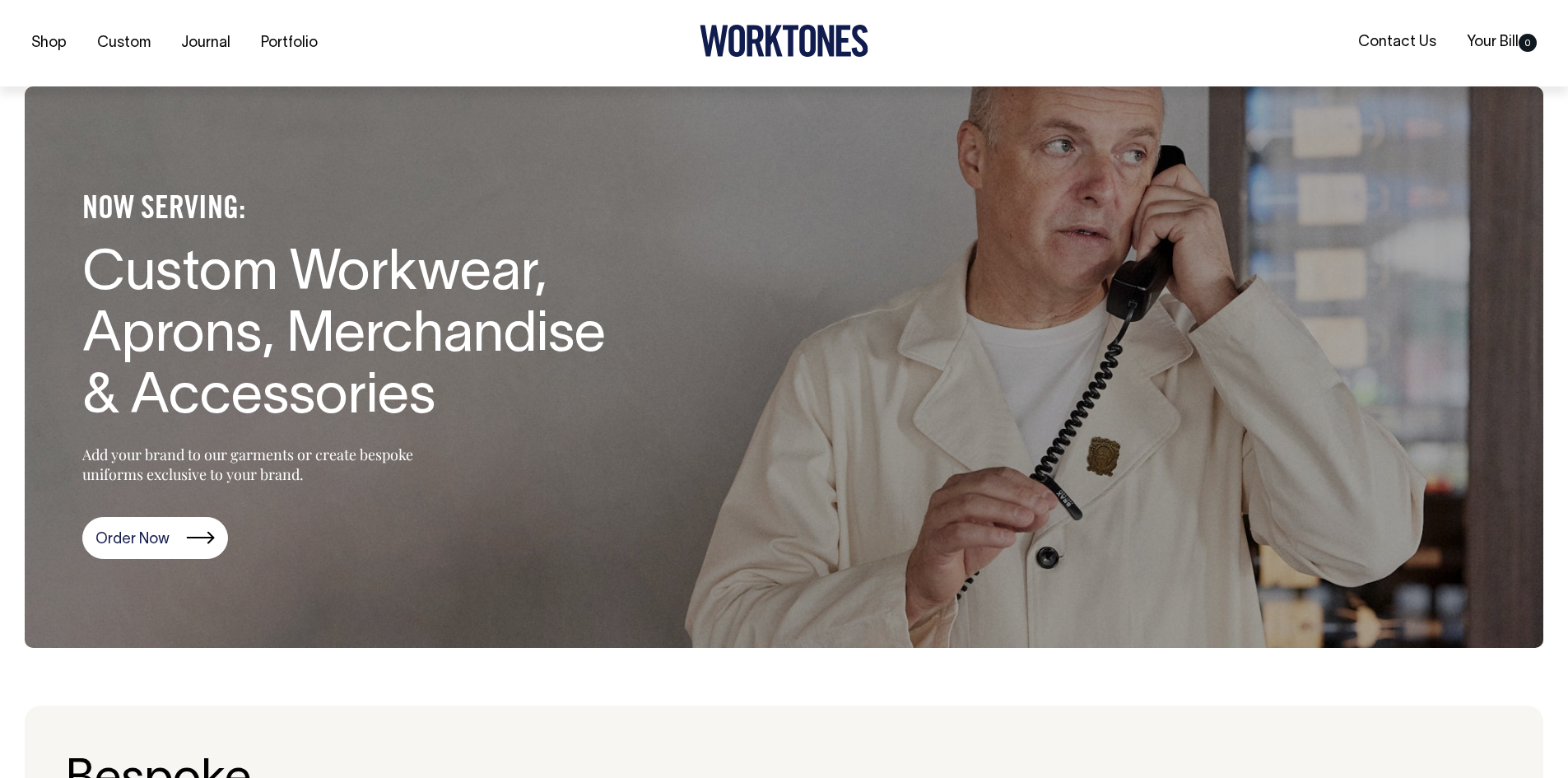 scroll, scrollTop: 5752, scrollLeft: 0, axis: vertical 